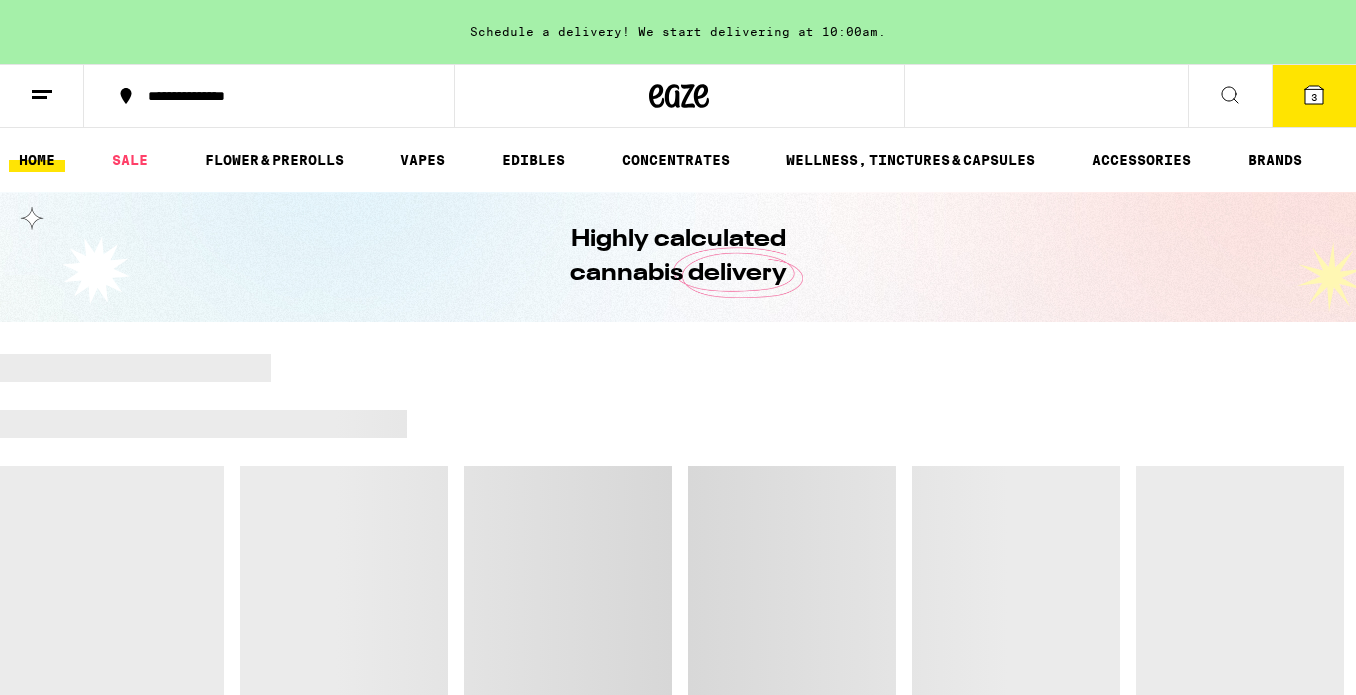 scroll, scrollTop: 0, scrollLeft: 0, axis: both 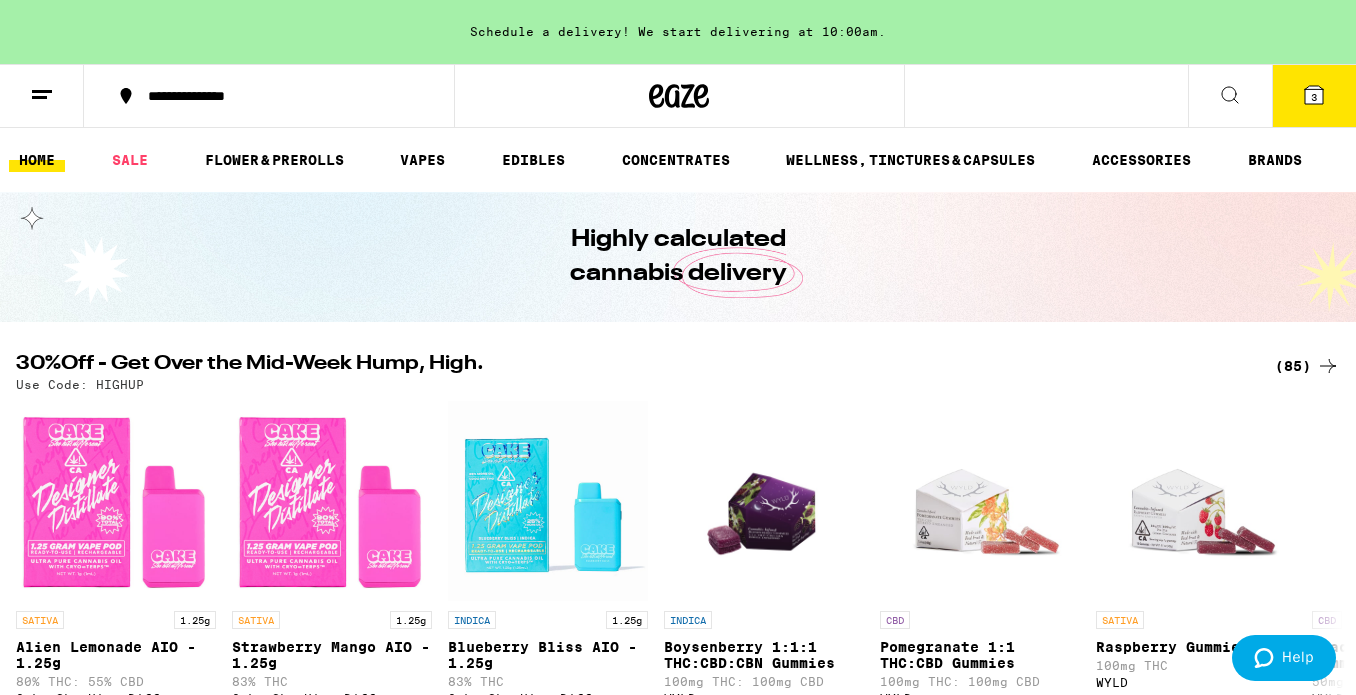 click on "(85)" at bounding box center (1307, 366) 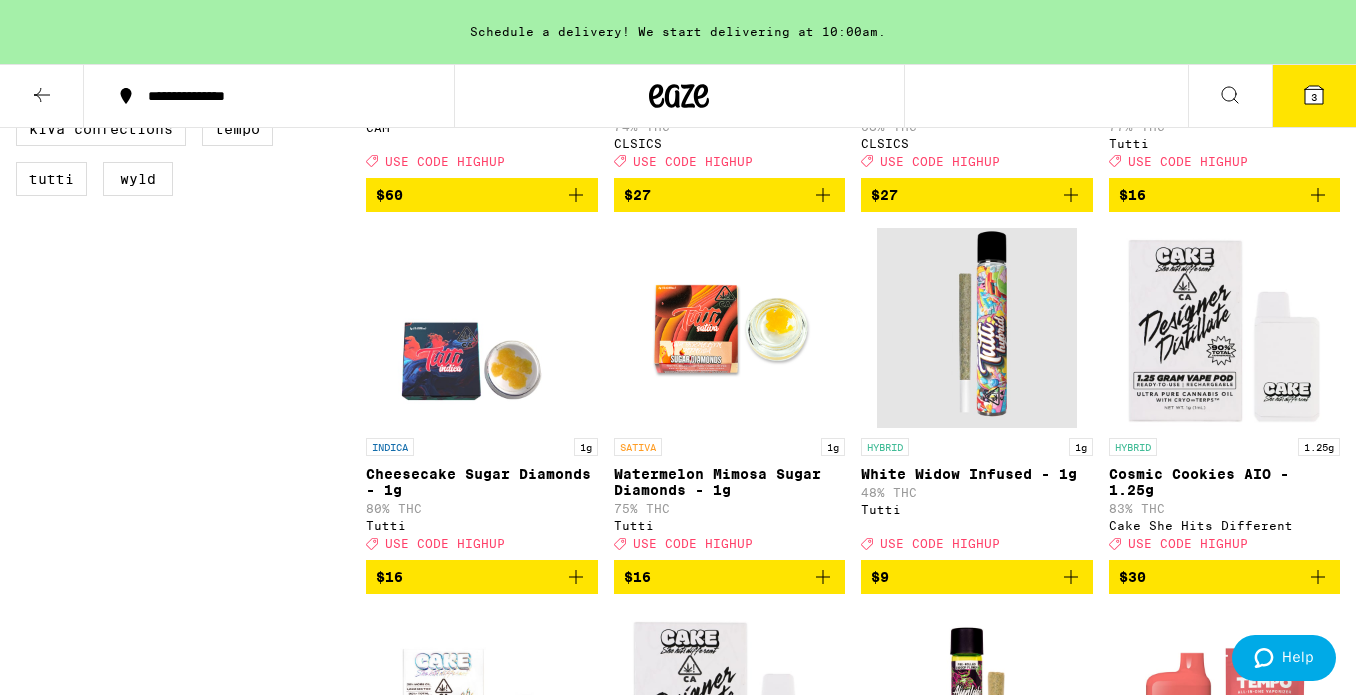 scroll, scrollTop: 1261, scrollLeft: 0, axis: vertical 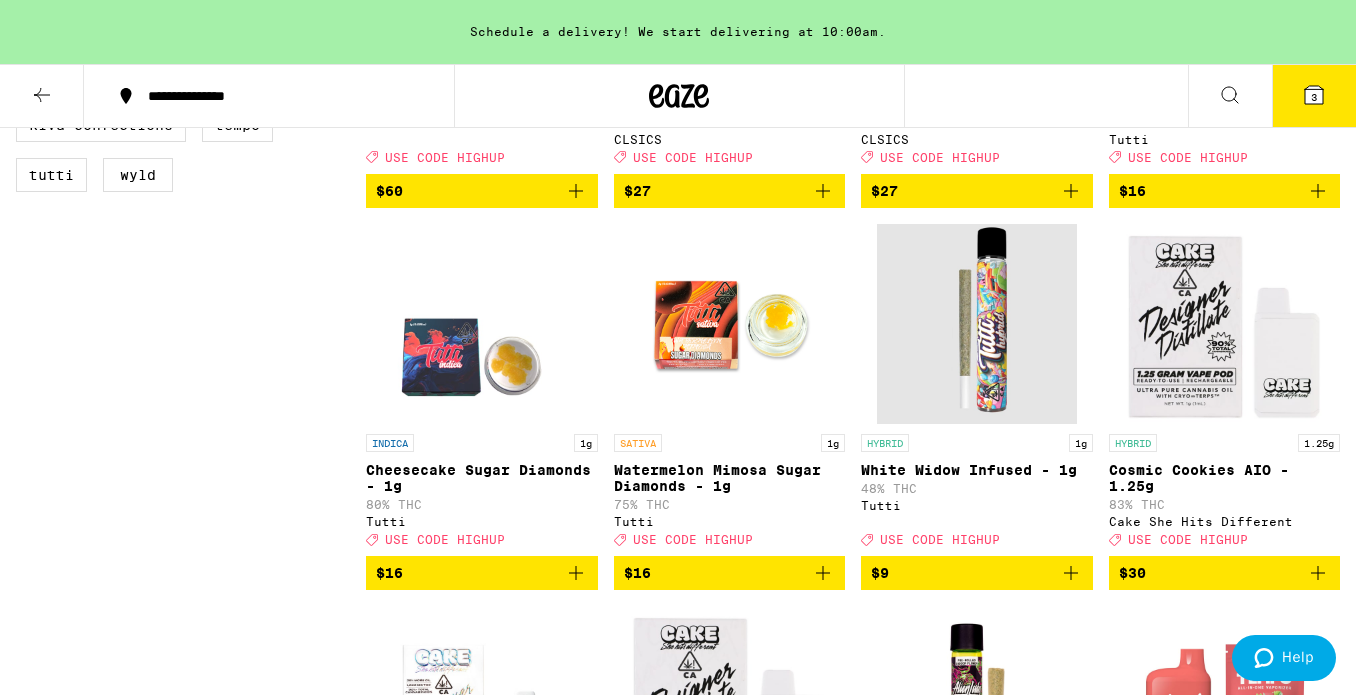 click on "Clearfalse filter Strain Type CBD Hybrid Indica Sativa Category Concentrates Edibles Flowers Prerolls Vaporizers Subcategory All-In-One Chocolate Gummies Infused Preroll Single Mint Pre-ground Flower Preroll Pack Preroll Single Rosin Sugar Whole Flower - 1 oz Whole Flower - 1/2 oz Whole Flower - 1/4 oz Whole Flower - 1/8 oz Brand Alien Labs Astronauts Cake She Hits Different CAM Circles Base Camp CLSICS Kiva Confections Tempo Tutti WYLD" at bounding box center [191, 3234] 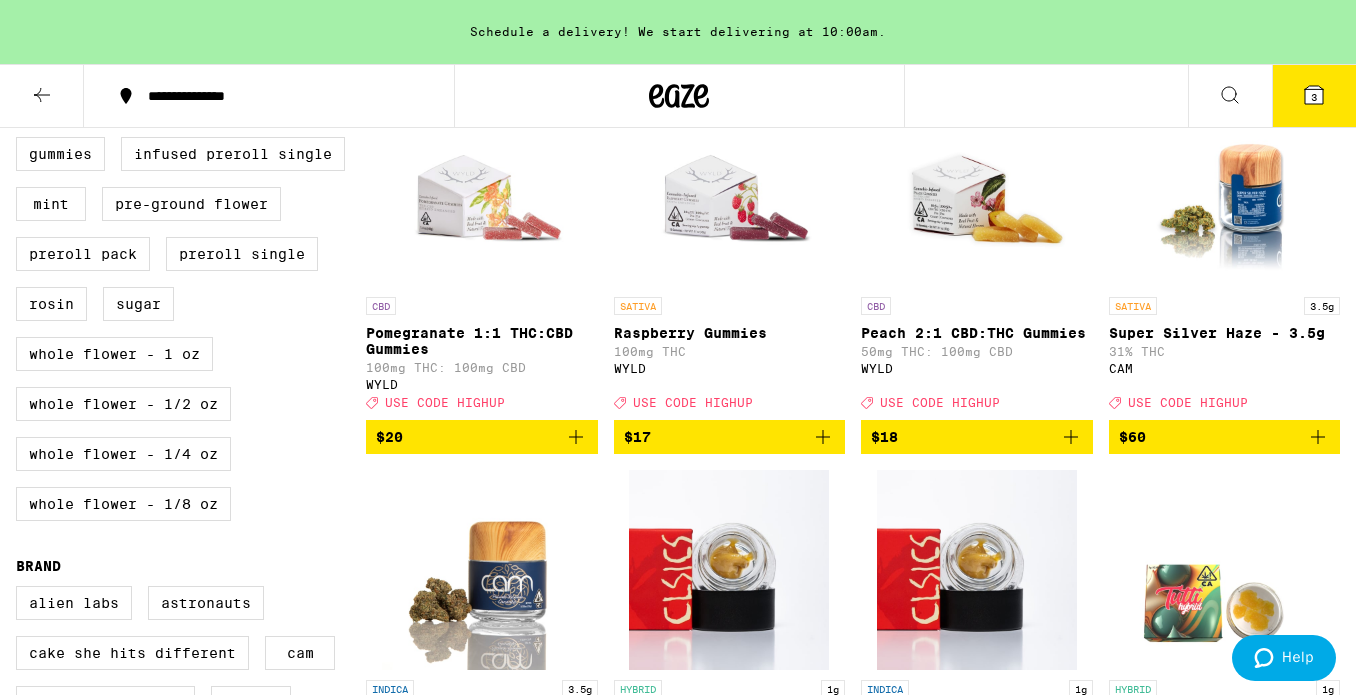 scroll, scrollTop: 0, scrollLeft: 0, axis: both 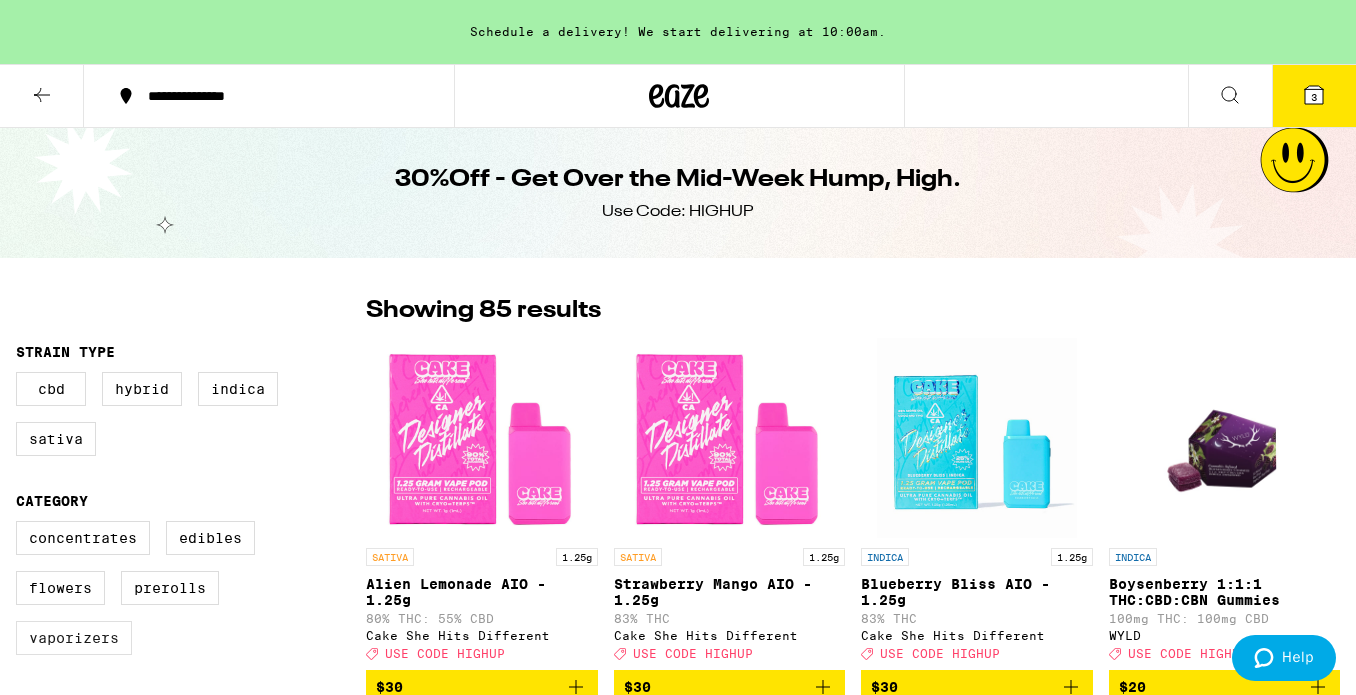 click on "Vaporizers" at bounding box center (74, 638) 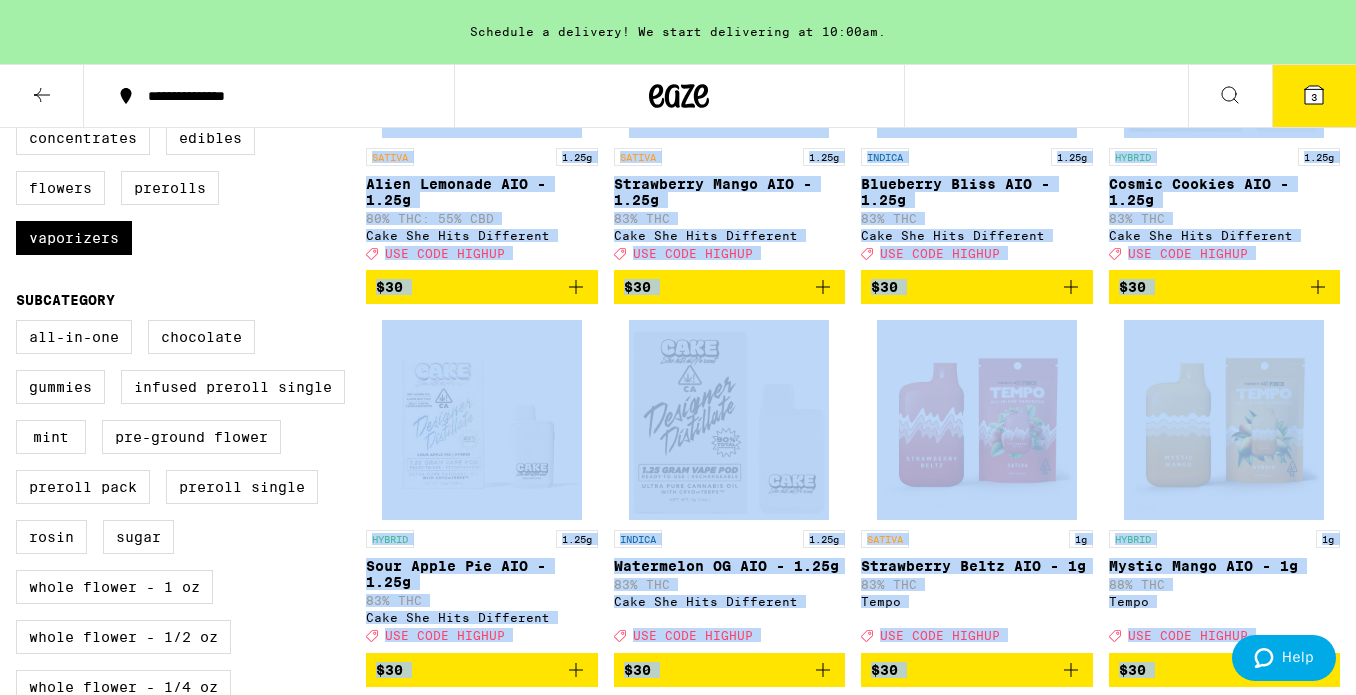 scroll, scrollTop: 575, scrollLeft: 0, axis: vertical 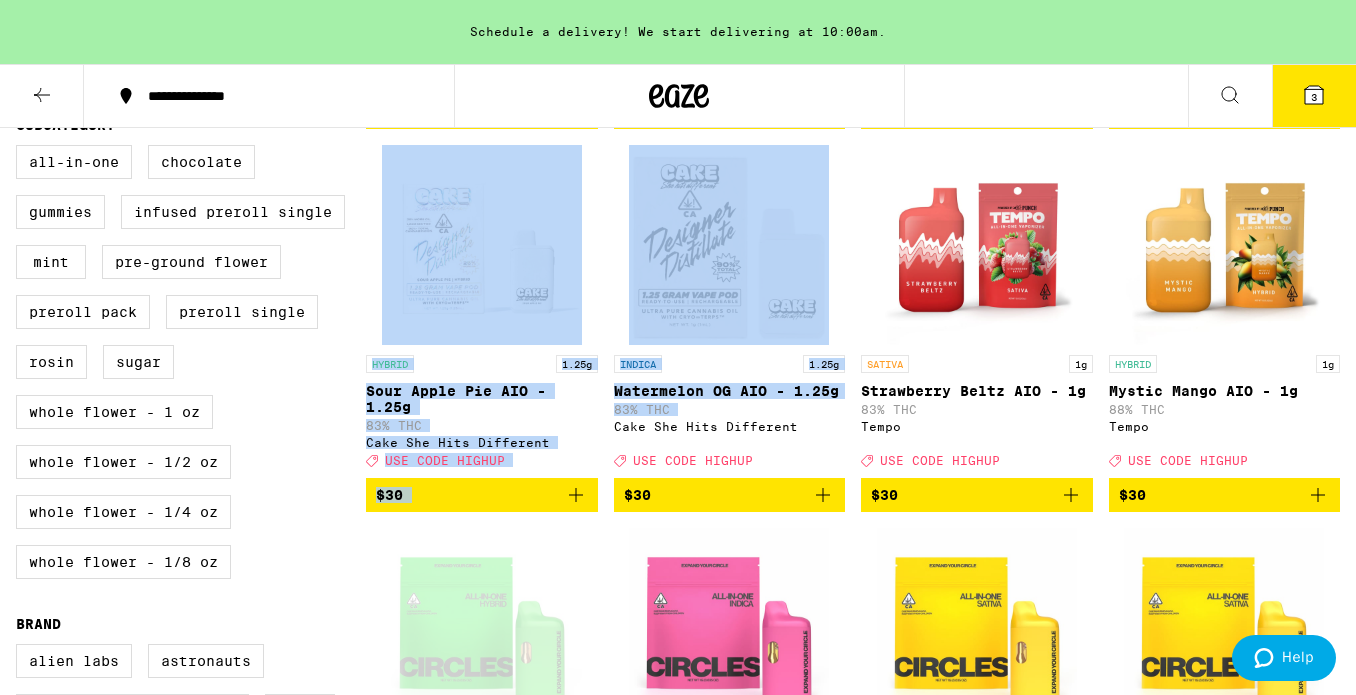 drag, startPoint x: 855, startPoint y: 272, endPoint x: 842, endPoint y: 434, distance: 162.52077 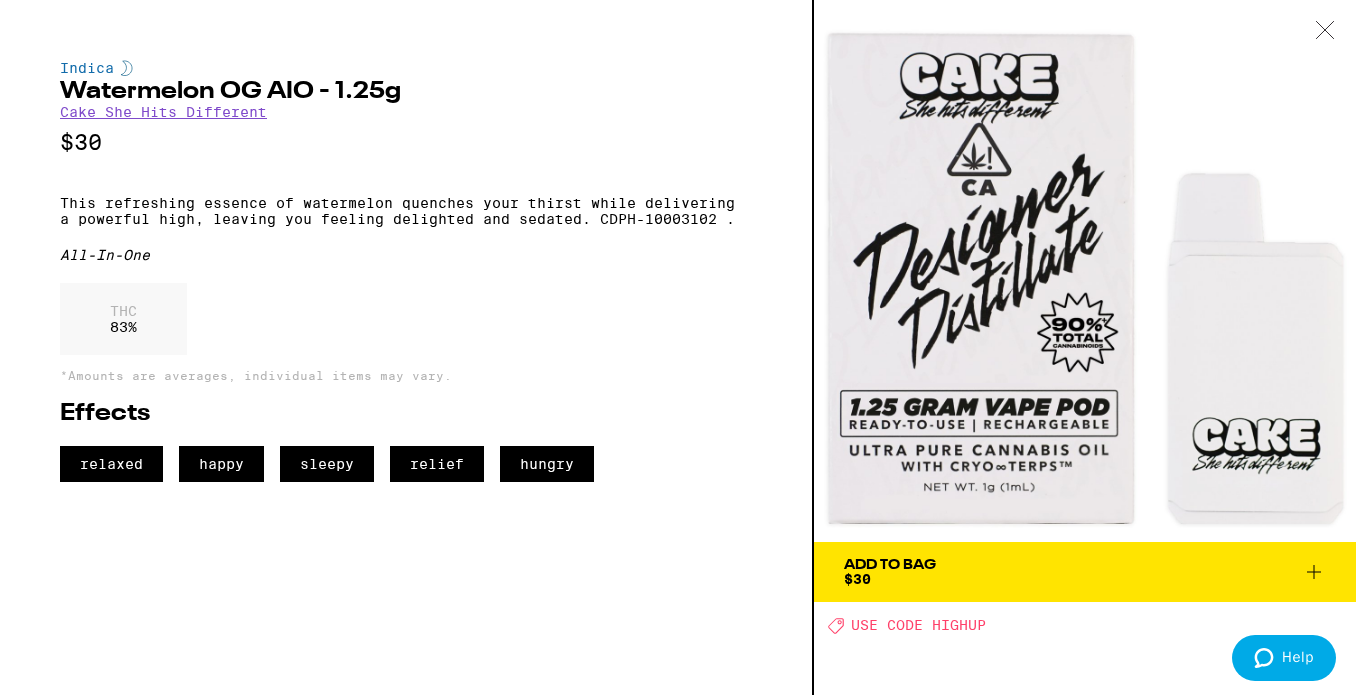 click 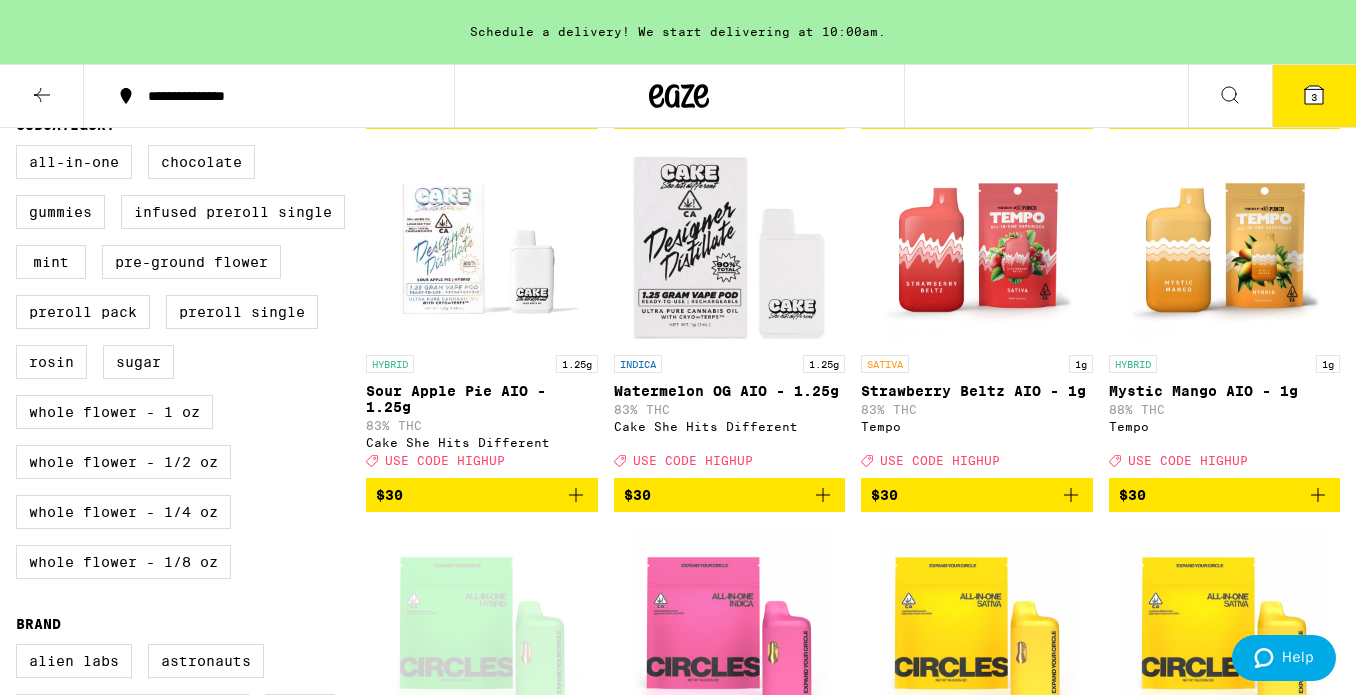 click on "3" at bounding box center [1314, 96] 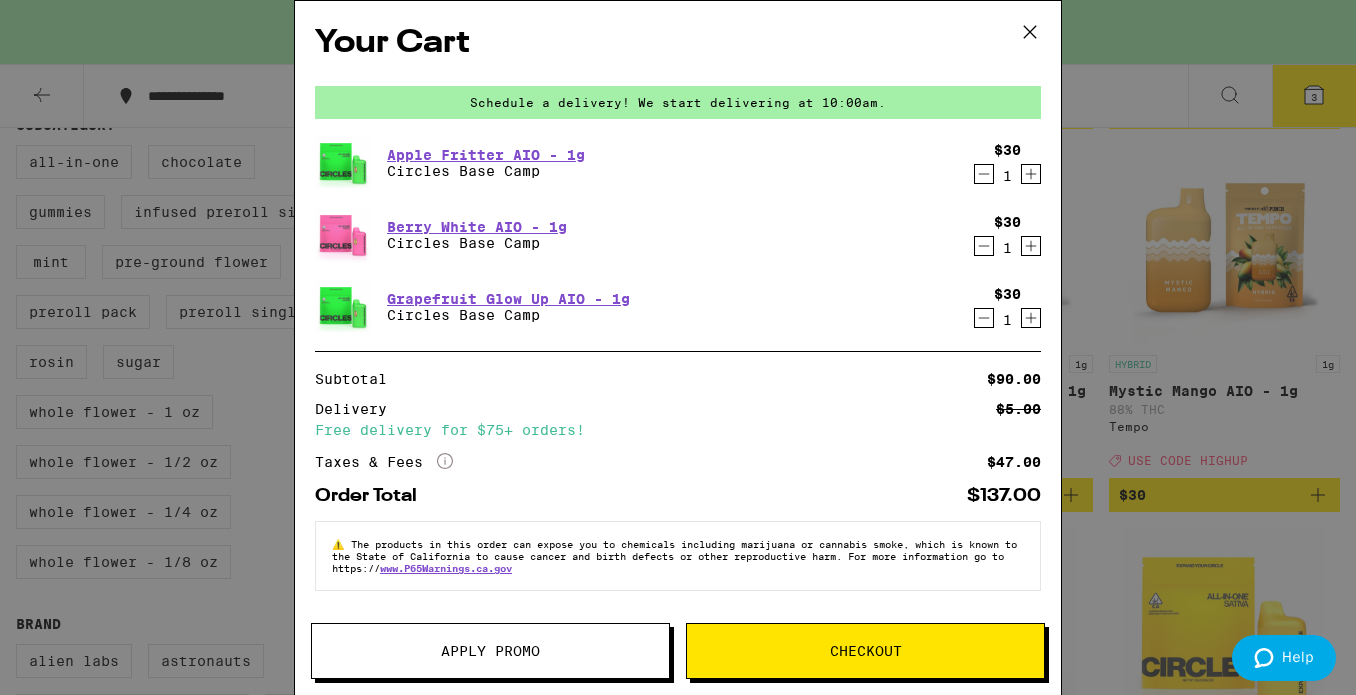 click on "Checkout" at bounding box center [866, 651] 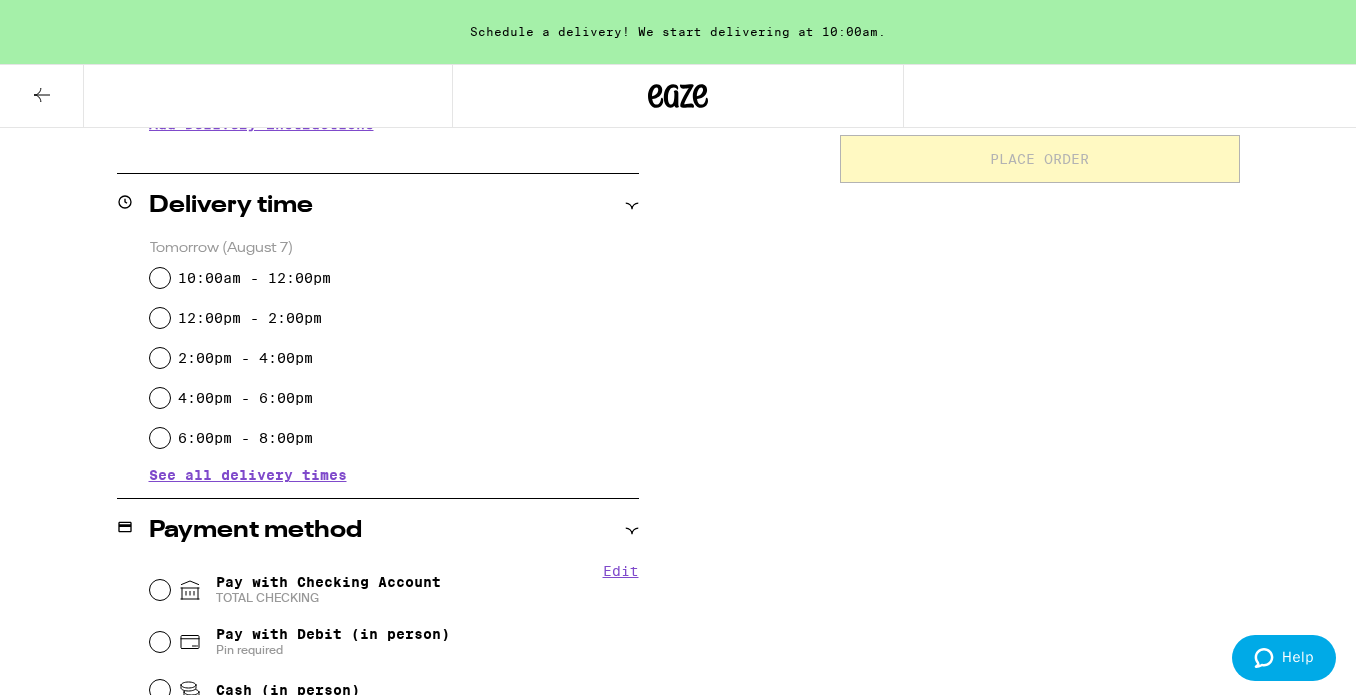 scroll, scrollTop: 453, scrollLeft: 0, axis: vertical 